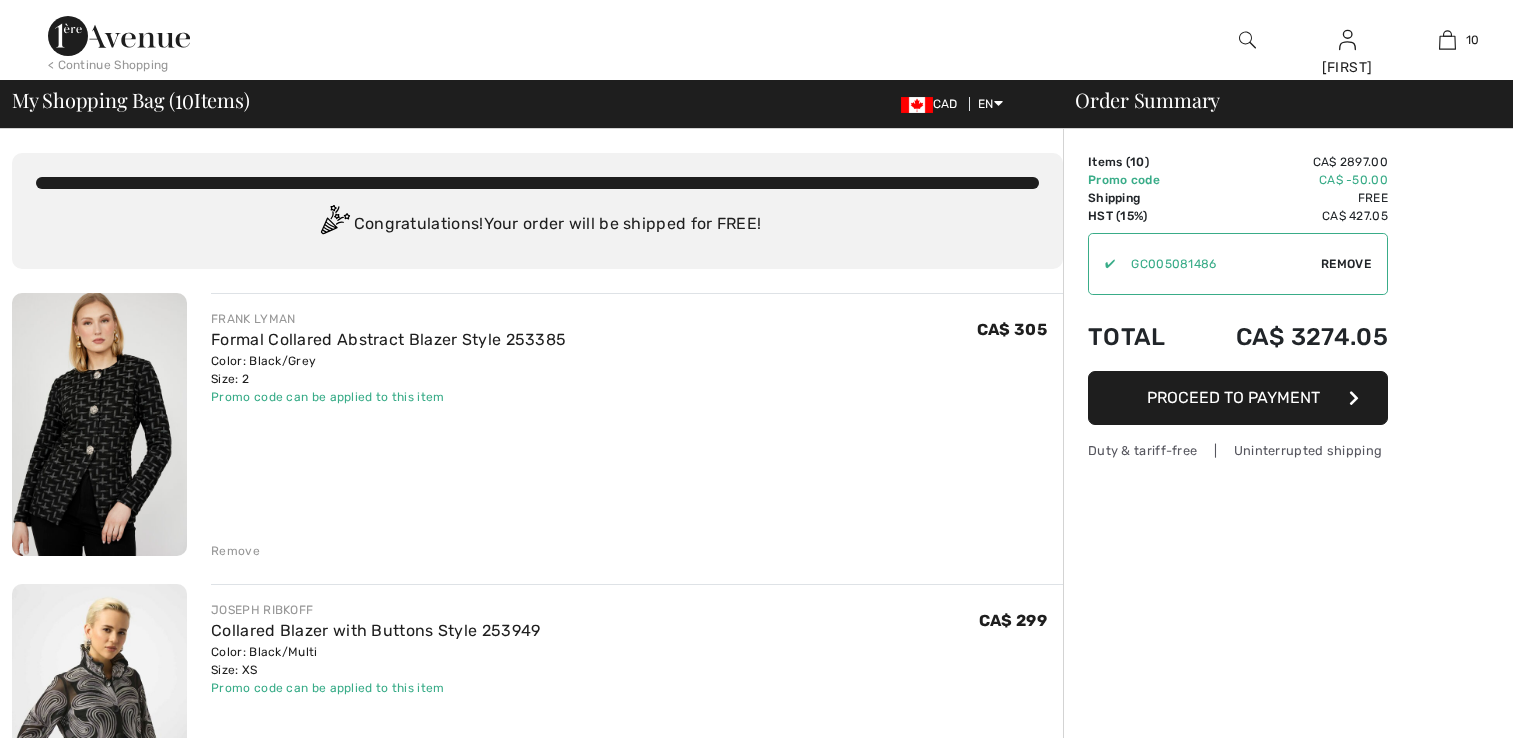 scroll, scrollTop: 0, scrollLeft: 0, axis: both 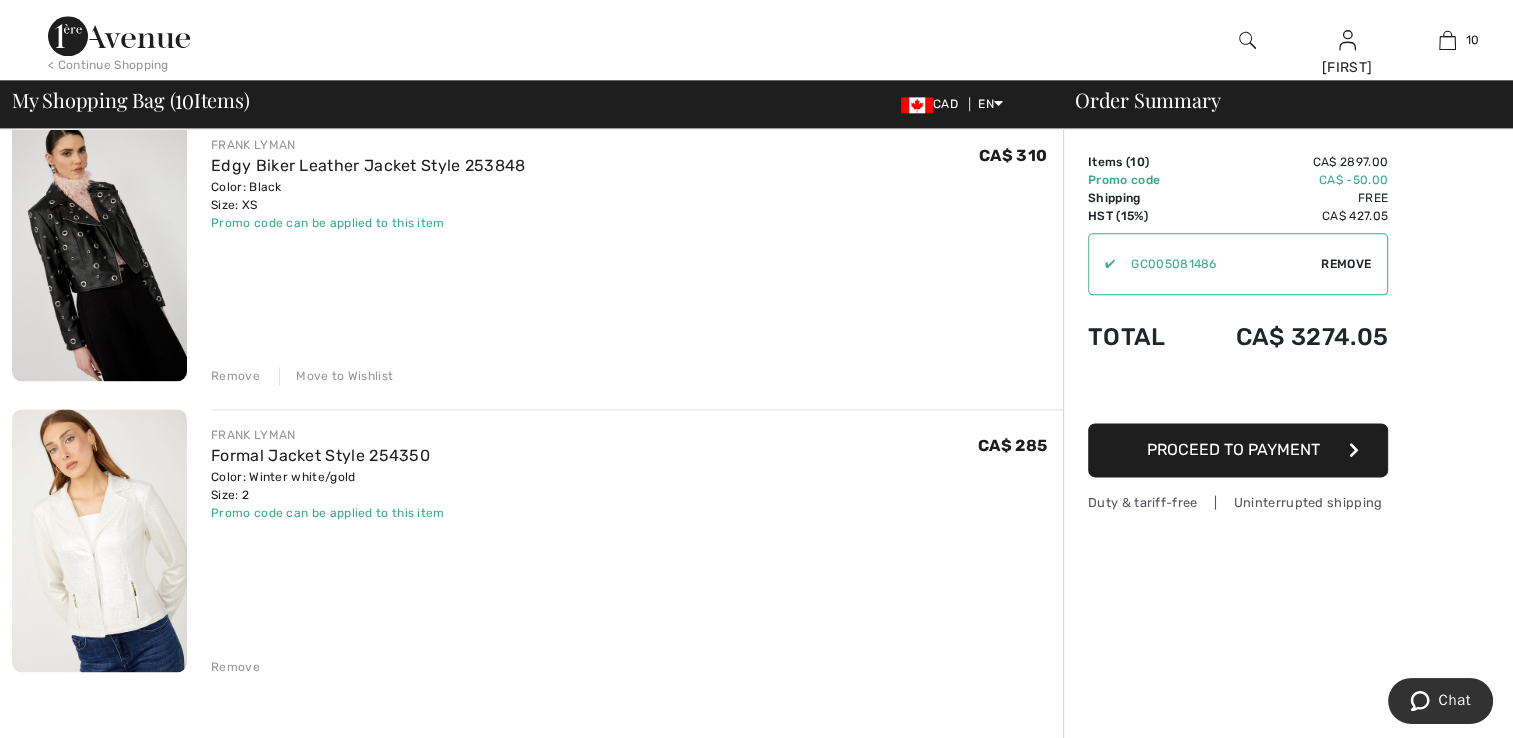 click on "Move to Wishlist" at bounding box center (336, 376) 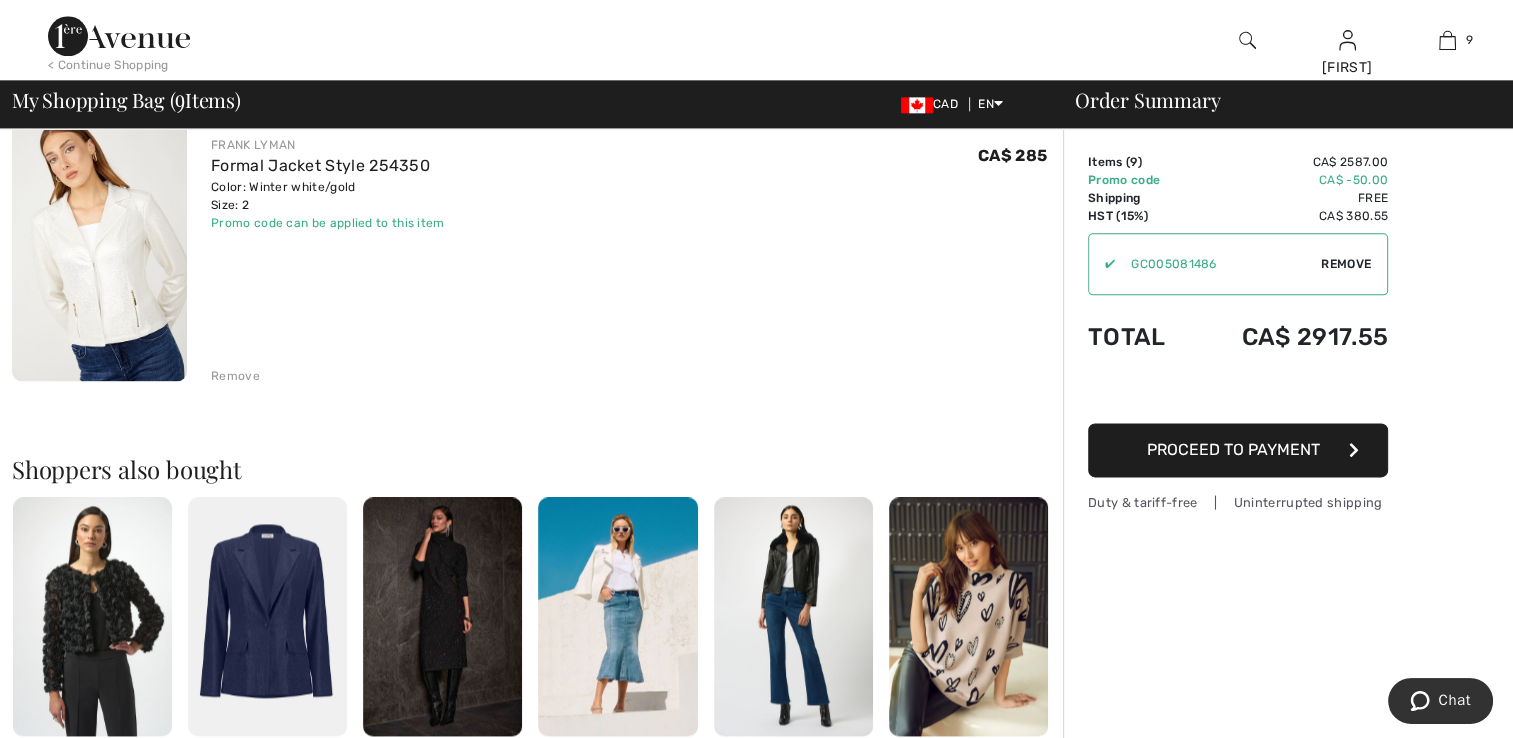 click at bounding box center (99, 250) 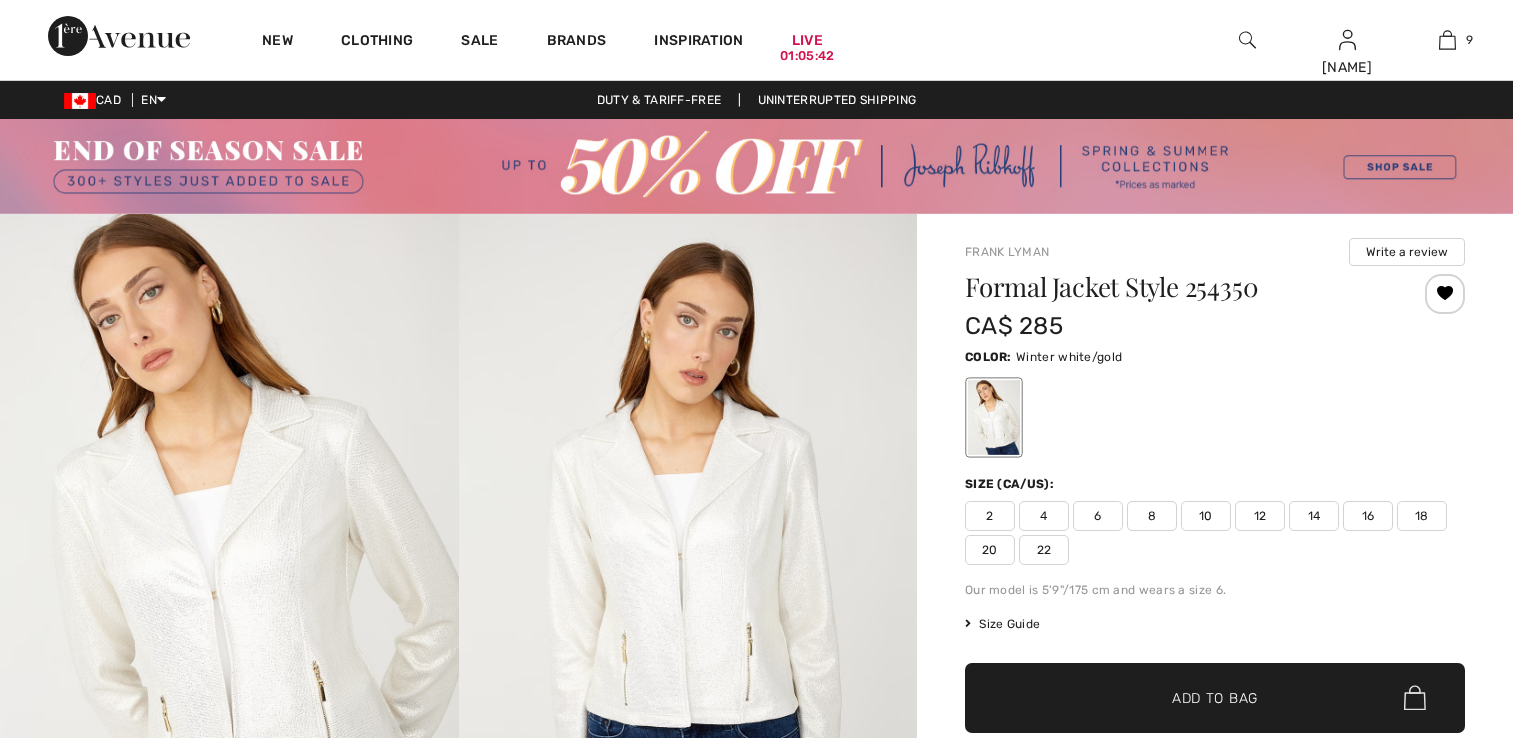 scroll, scrollTop: 0, scrollLeft: 0, axis: both 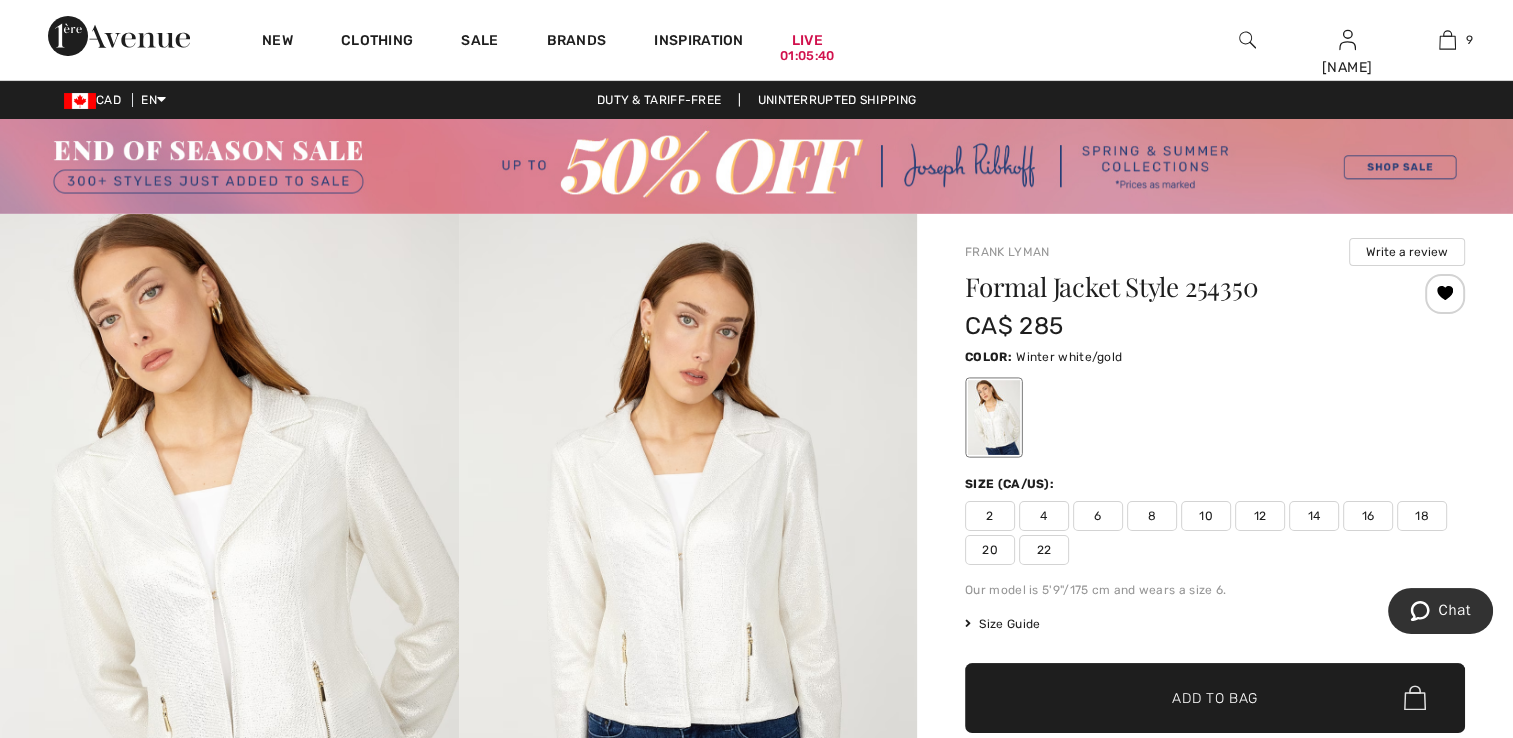 click on "2" at bounding box center (990, 516) 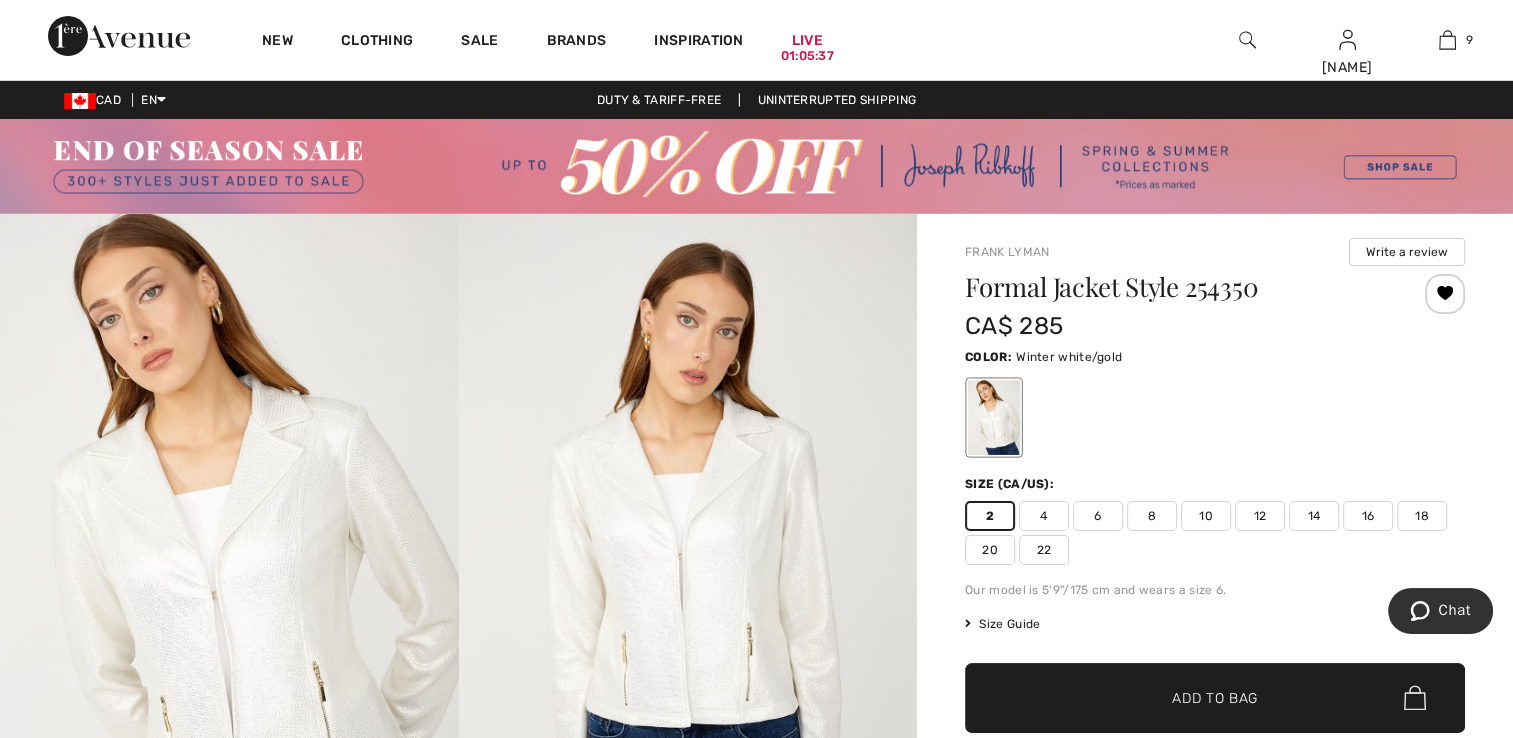 click at bounding box center [1445, 294] 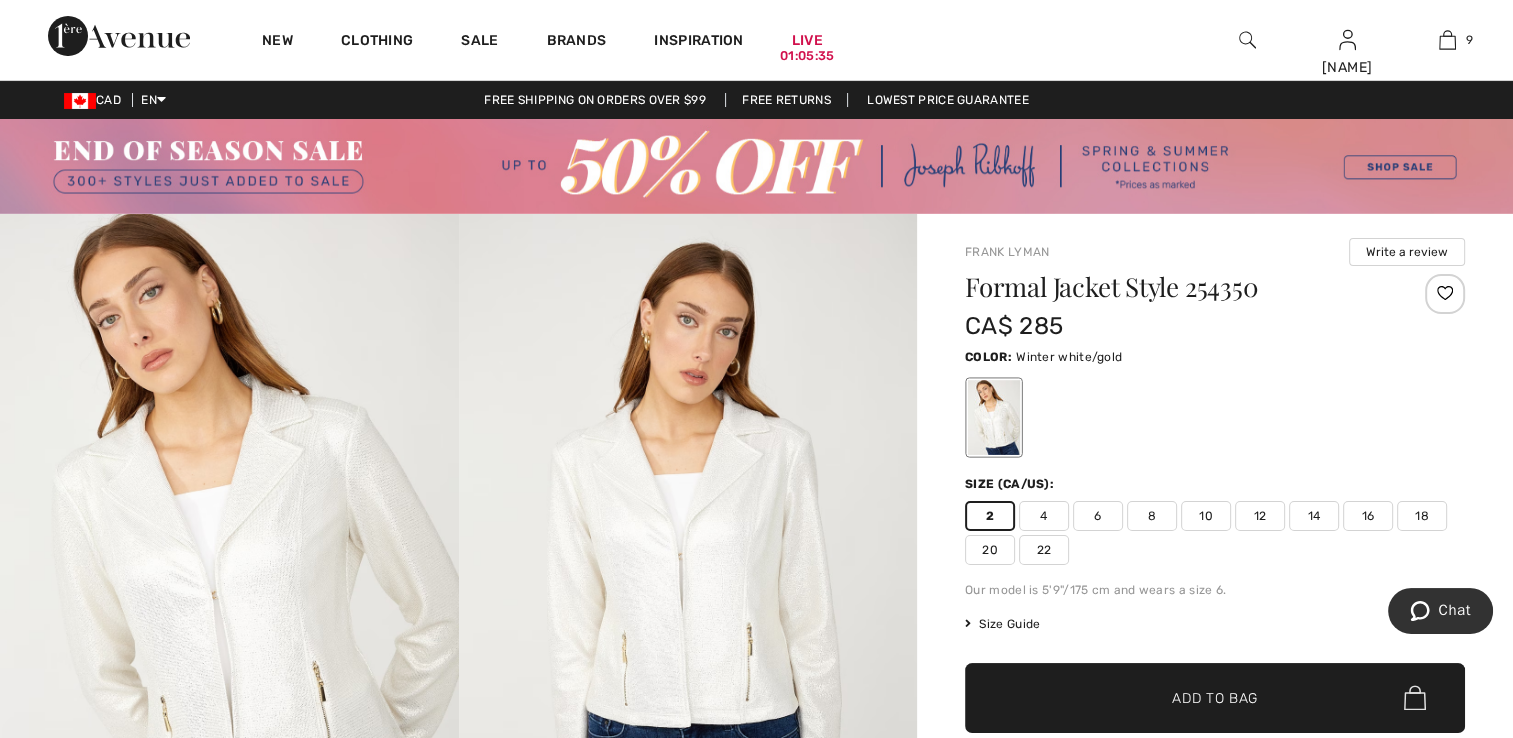 click at bounding box center (1445, 294) 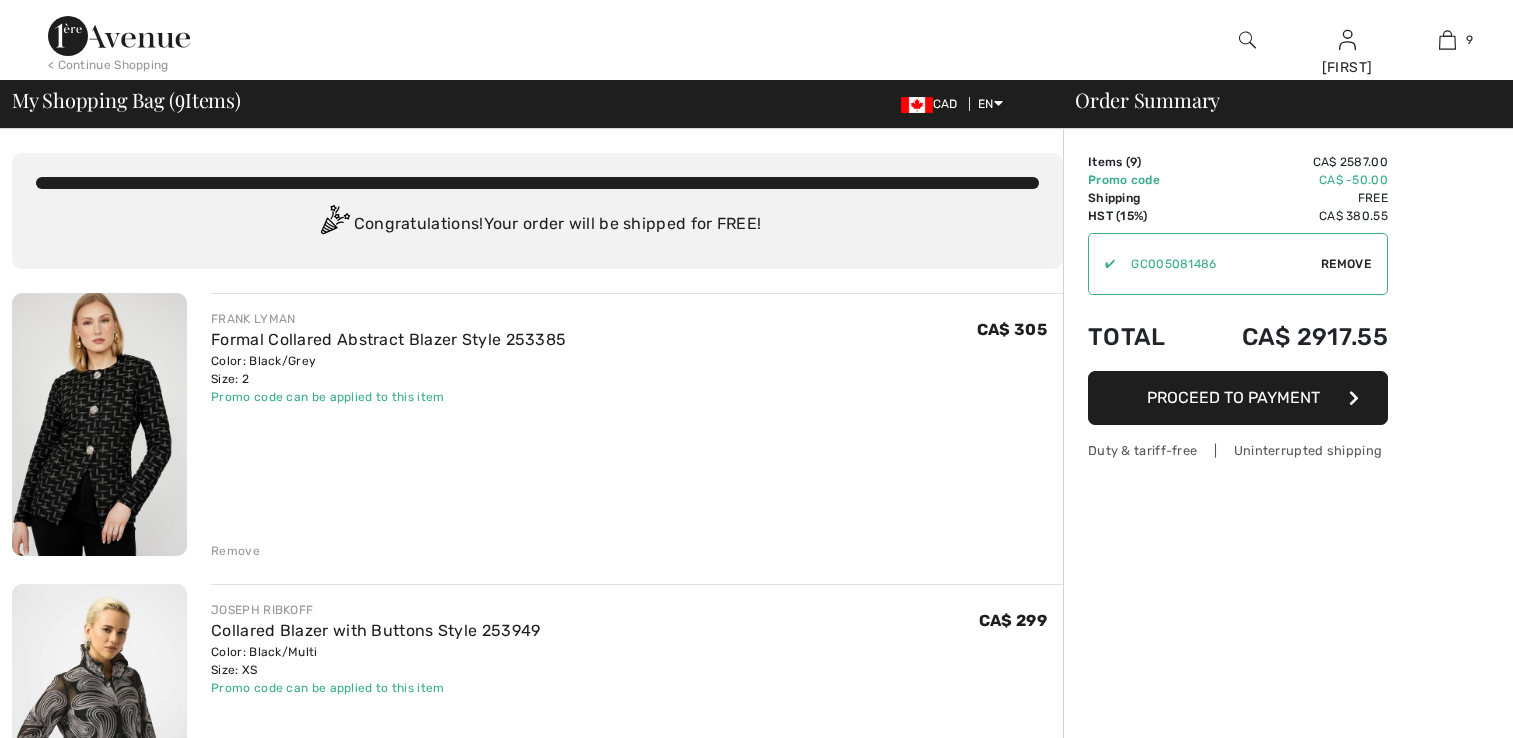 scroll, scrollTop: 2500, scrollLeft: 0, axis: vertical 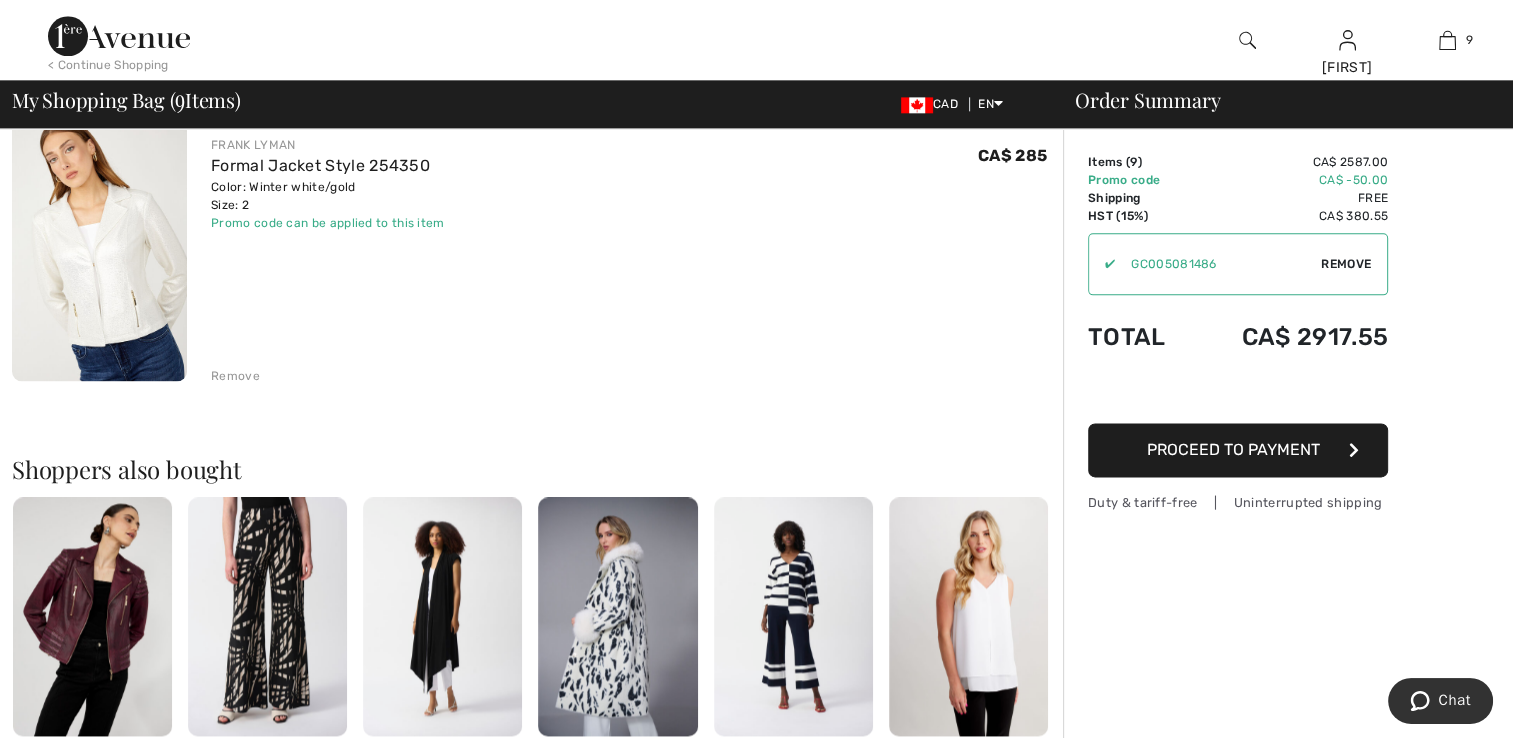 click on "Remove" at bounding box center (235, 376) 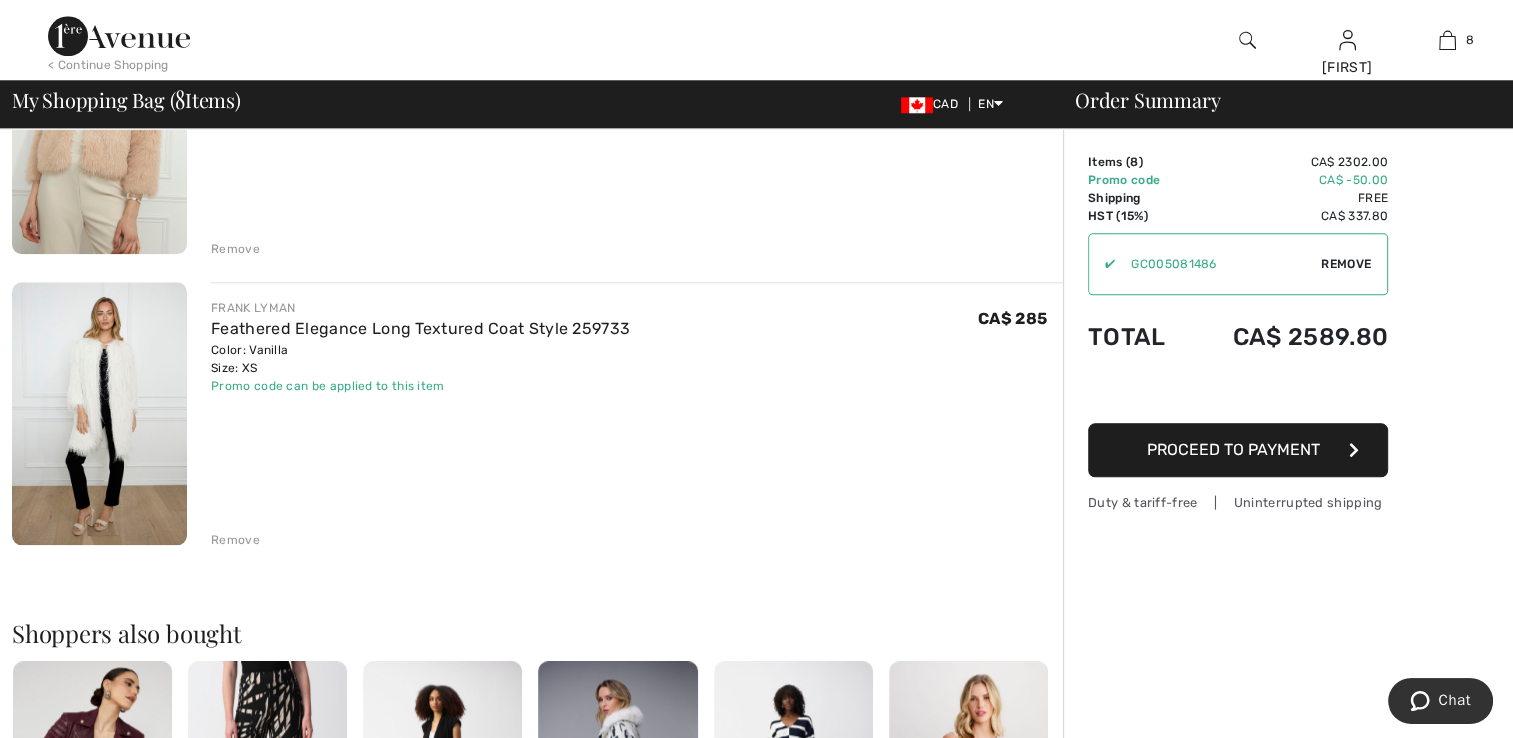 scroll, scrollTop: 1900, scrollLeft: 0, axis: vertical 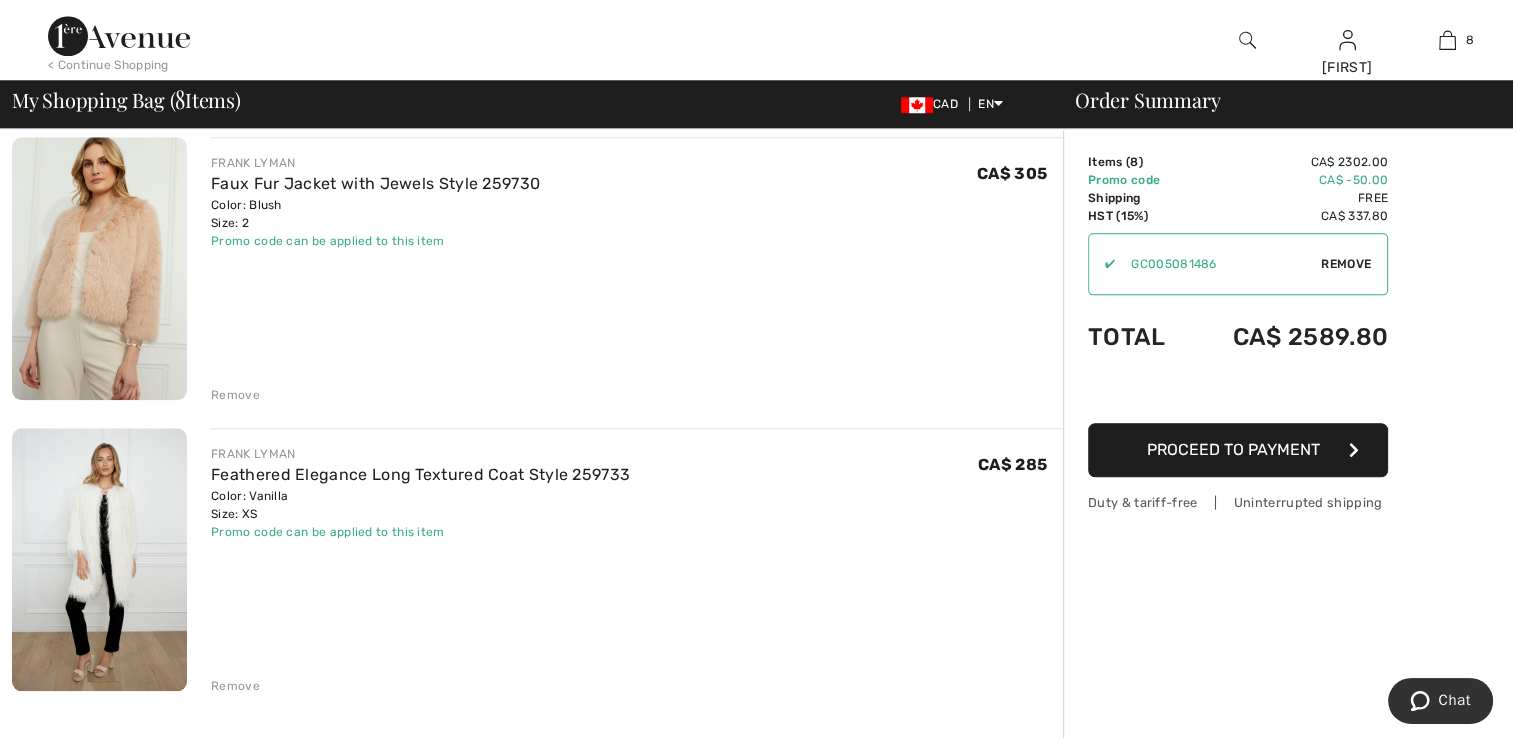 click at bounding box center (99, 559) 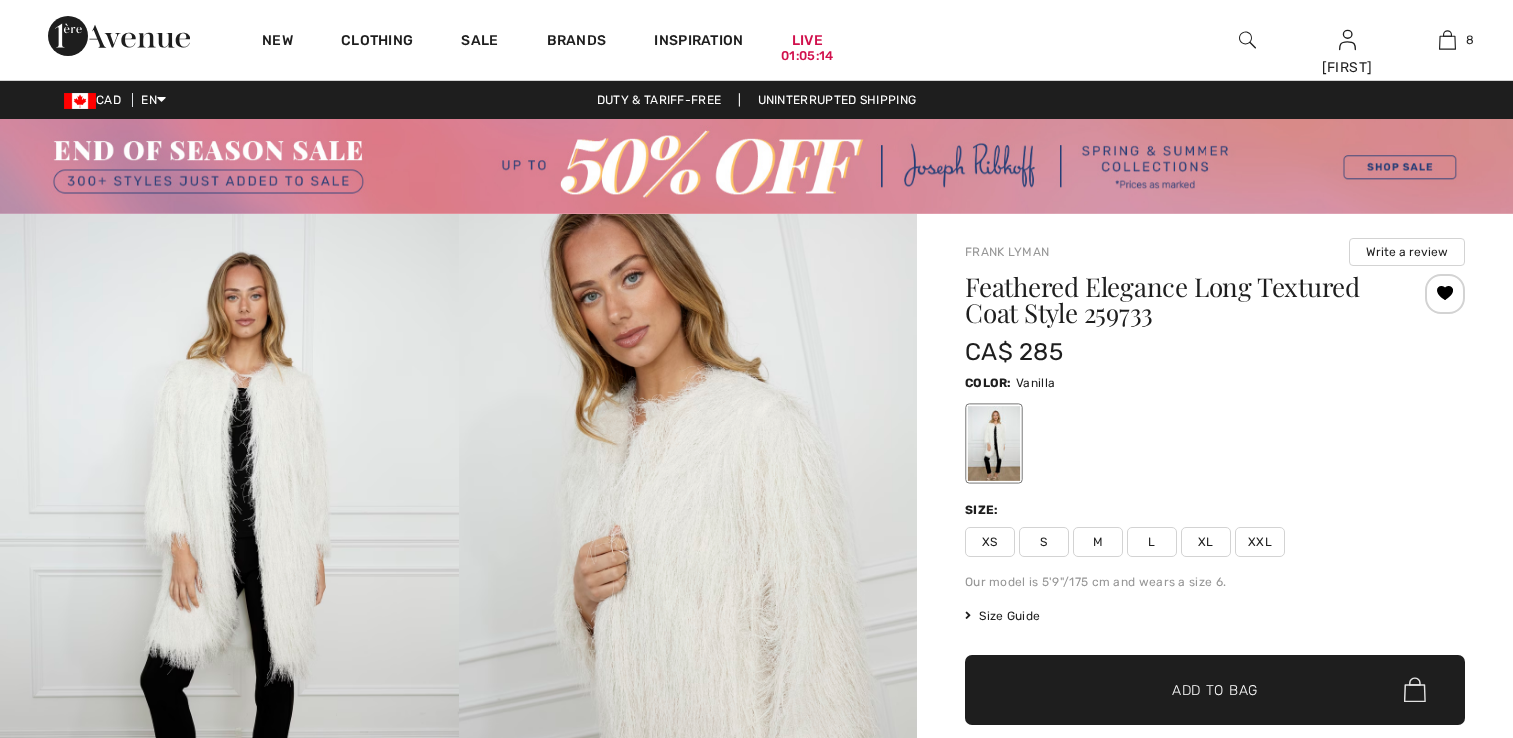 scroll, scrollTop: 0, scrollLeft: 0, axis: both 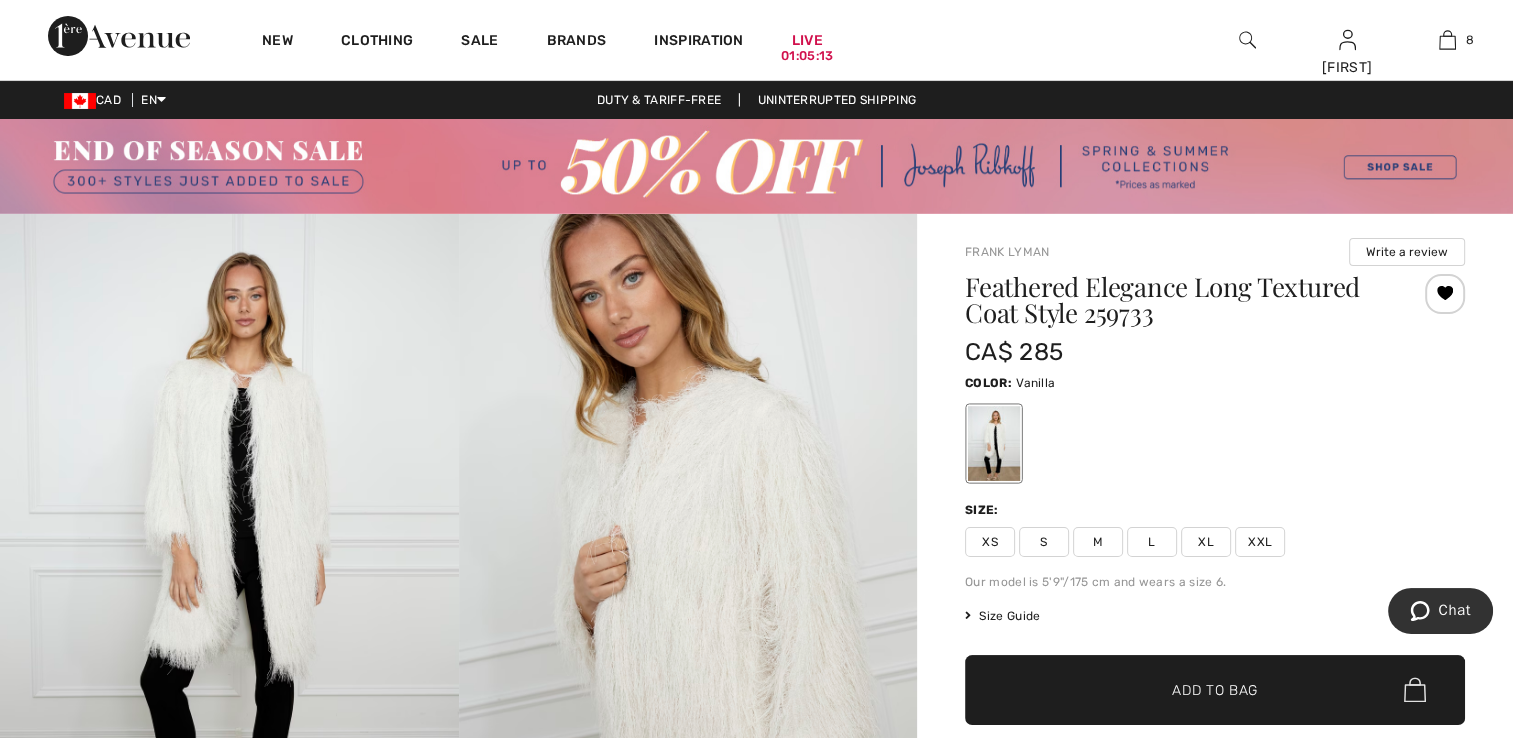click on "XS" at bounding box center (990, 542) 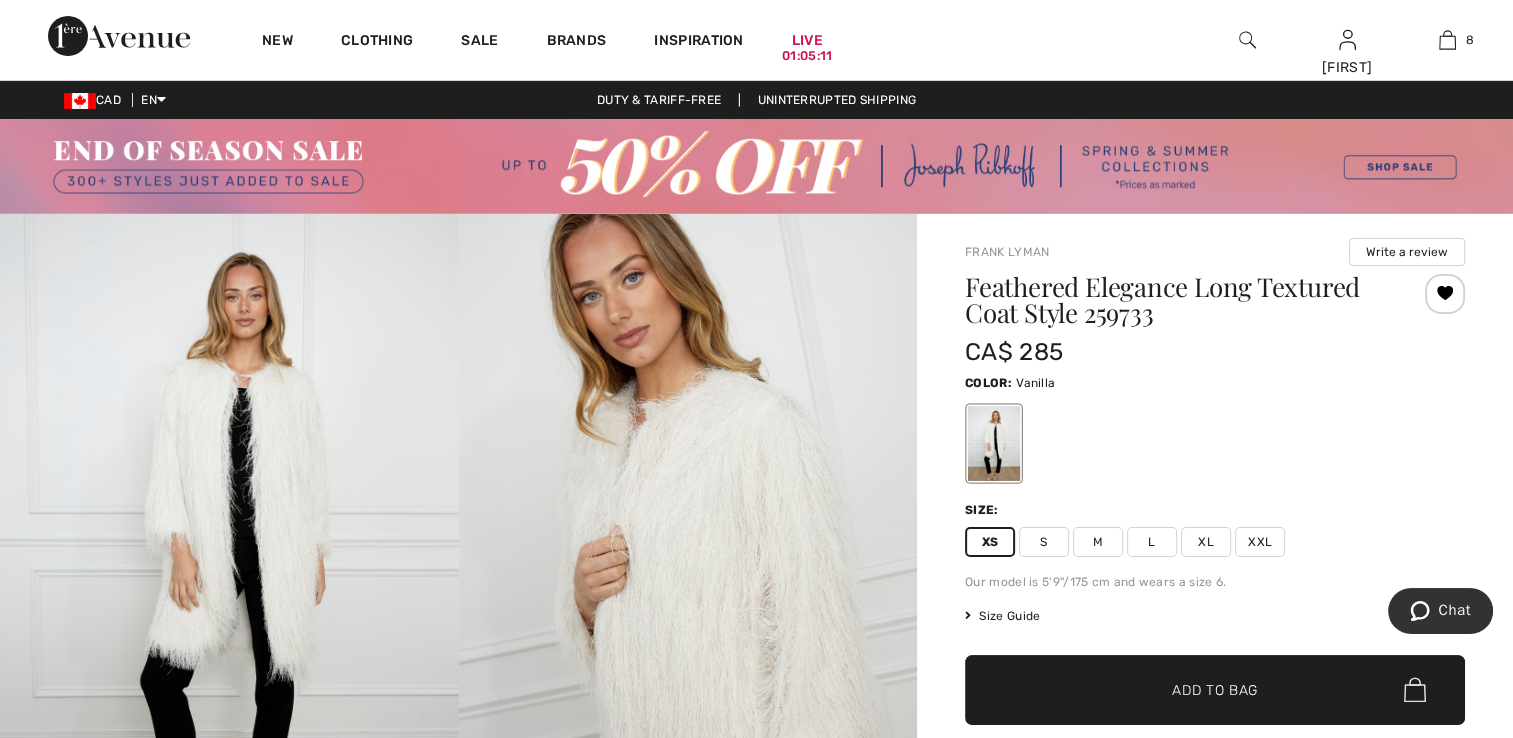 click at bounding box center (1445, 294) 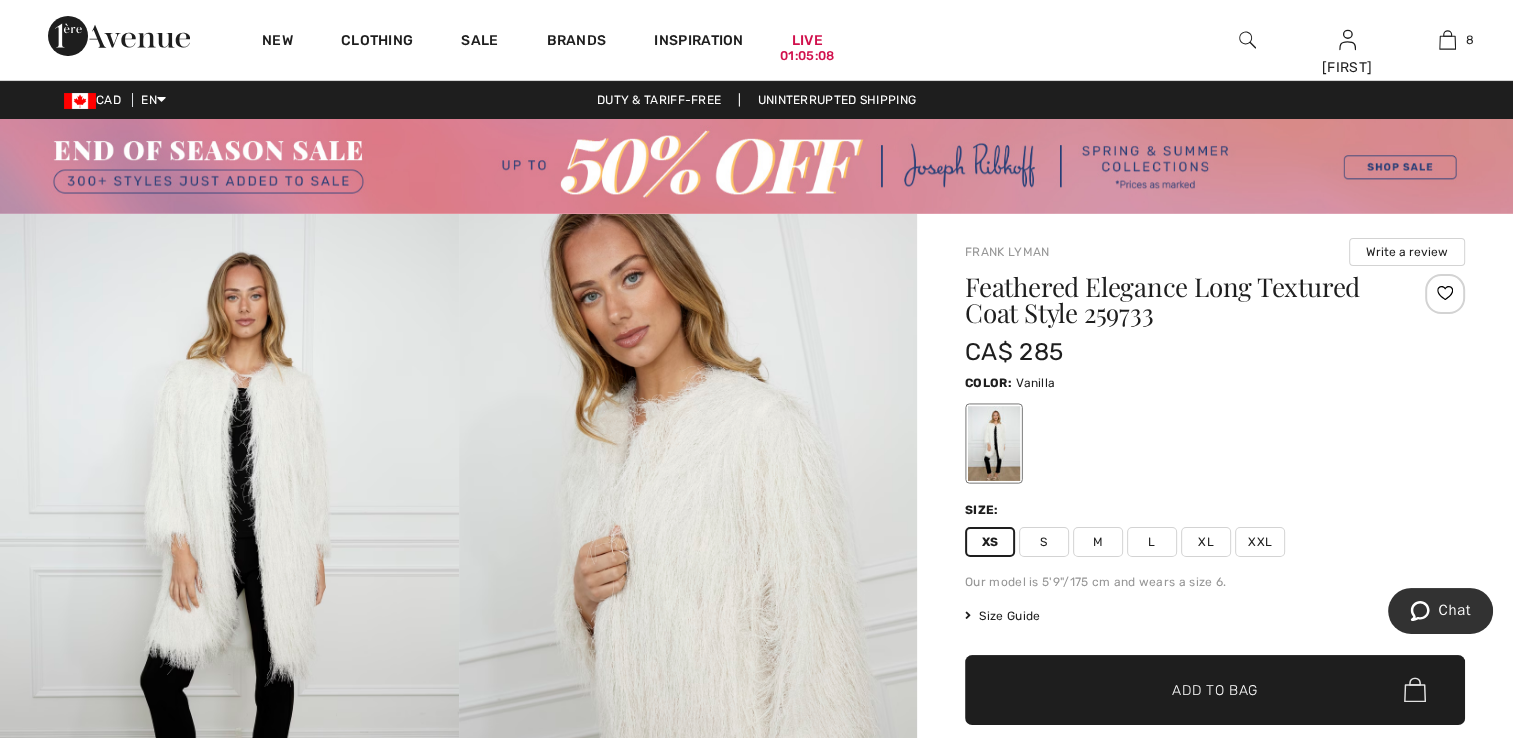 click at bounding box center [1445, 294] 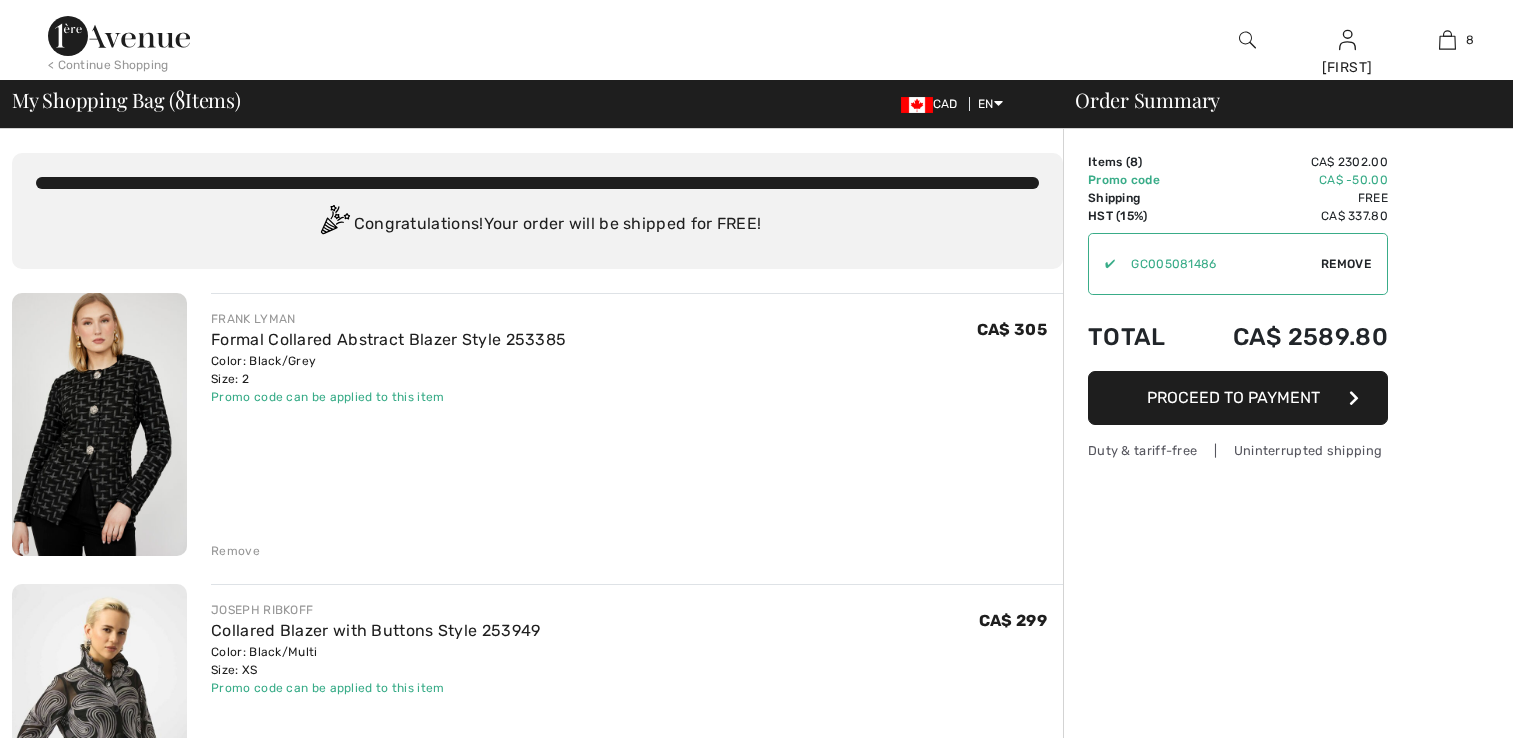scroll, scrollTop: 1900, scrollLeft: 0, axis: vertical 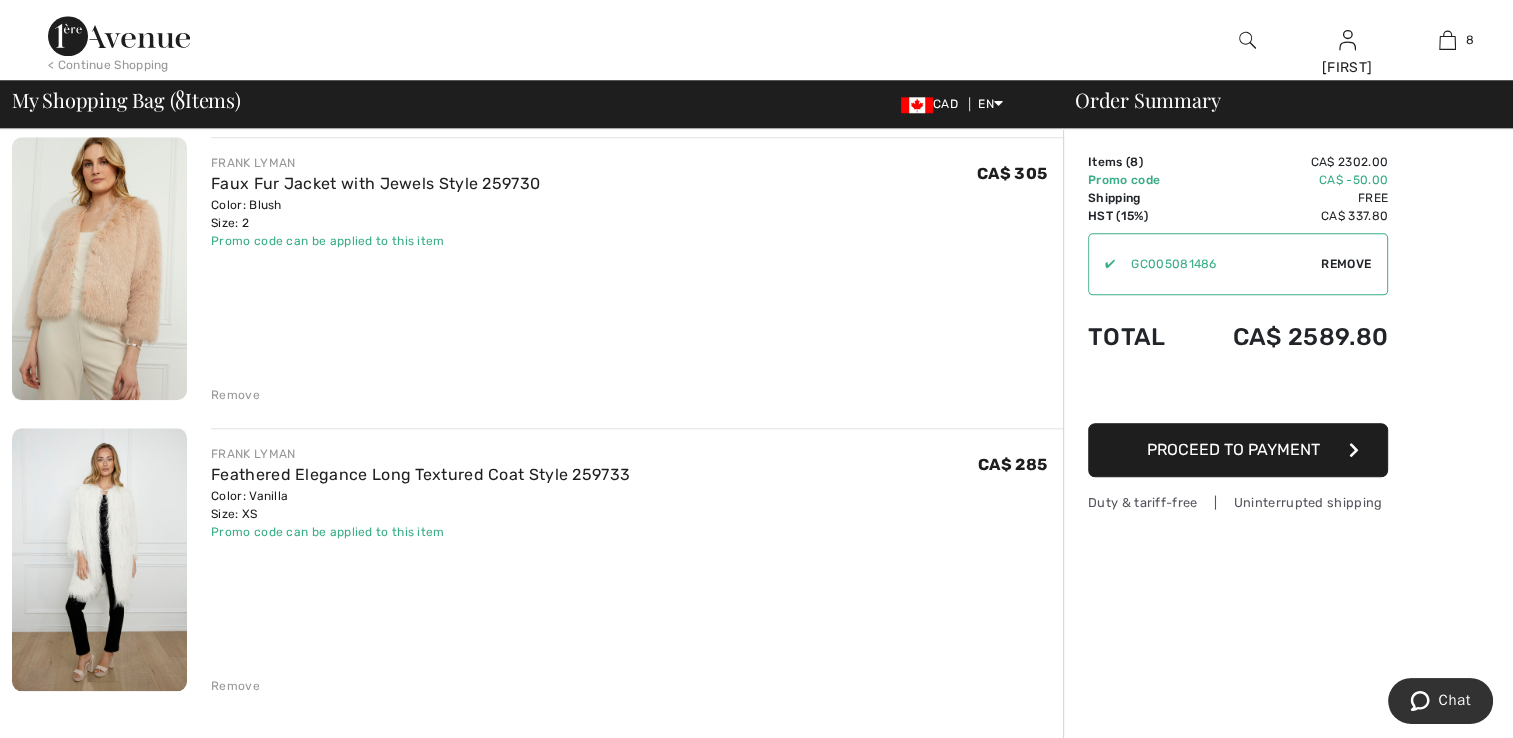 click at bounding box center (99, 268) 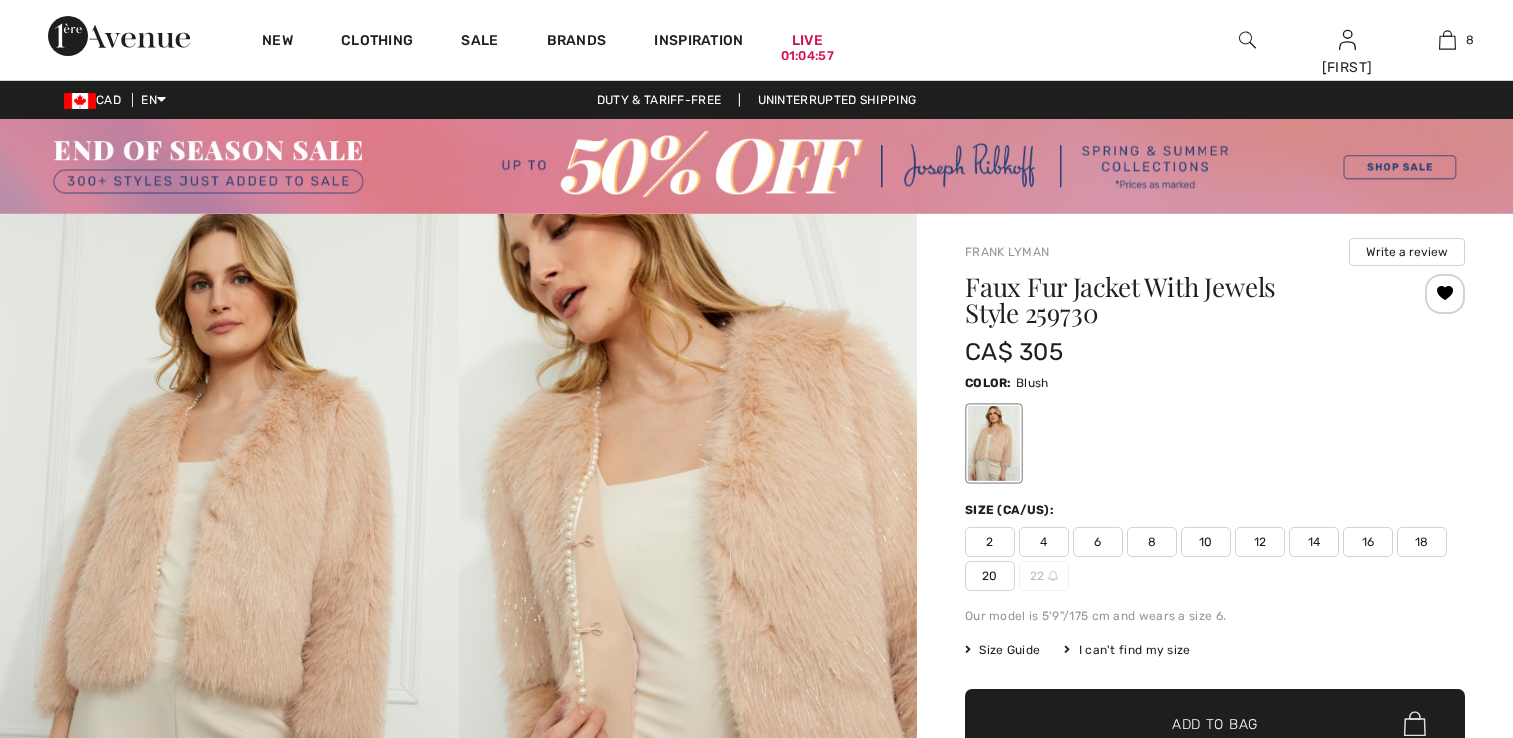scroll, scrollTop: 0, scrollLeft: 0, axis: both 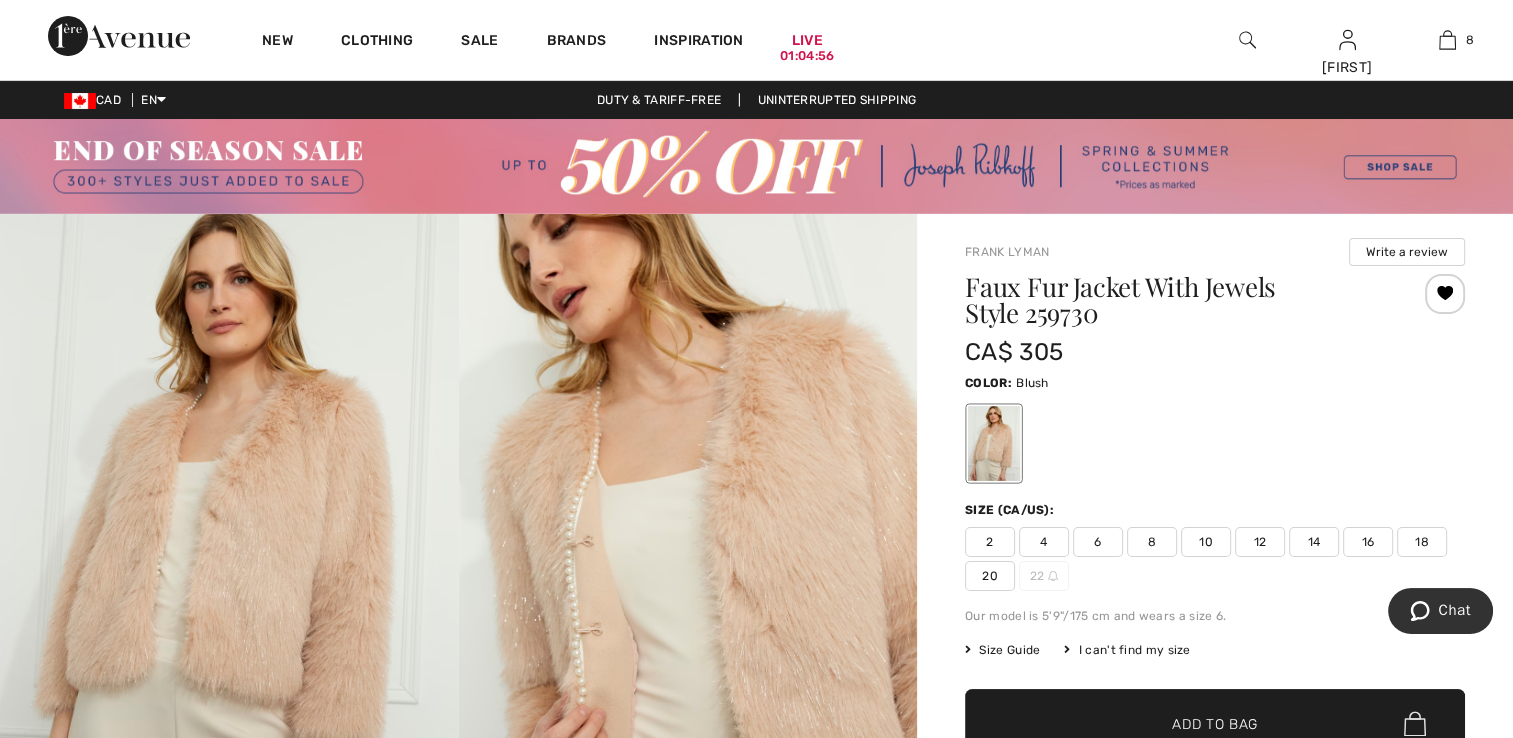 drag, startPoint x: 993, startPoint y: 540, endPoint x: 1016, endPoint y: 517, distance: 32.526913 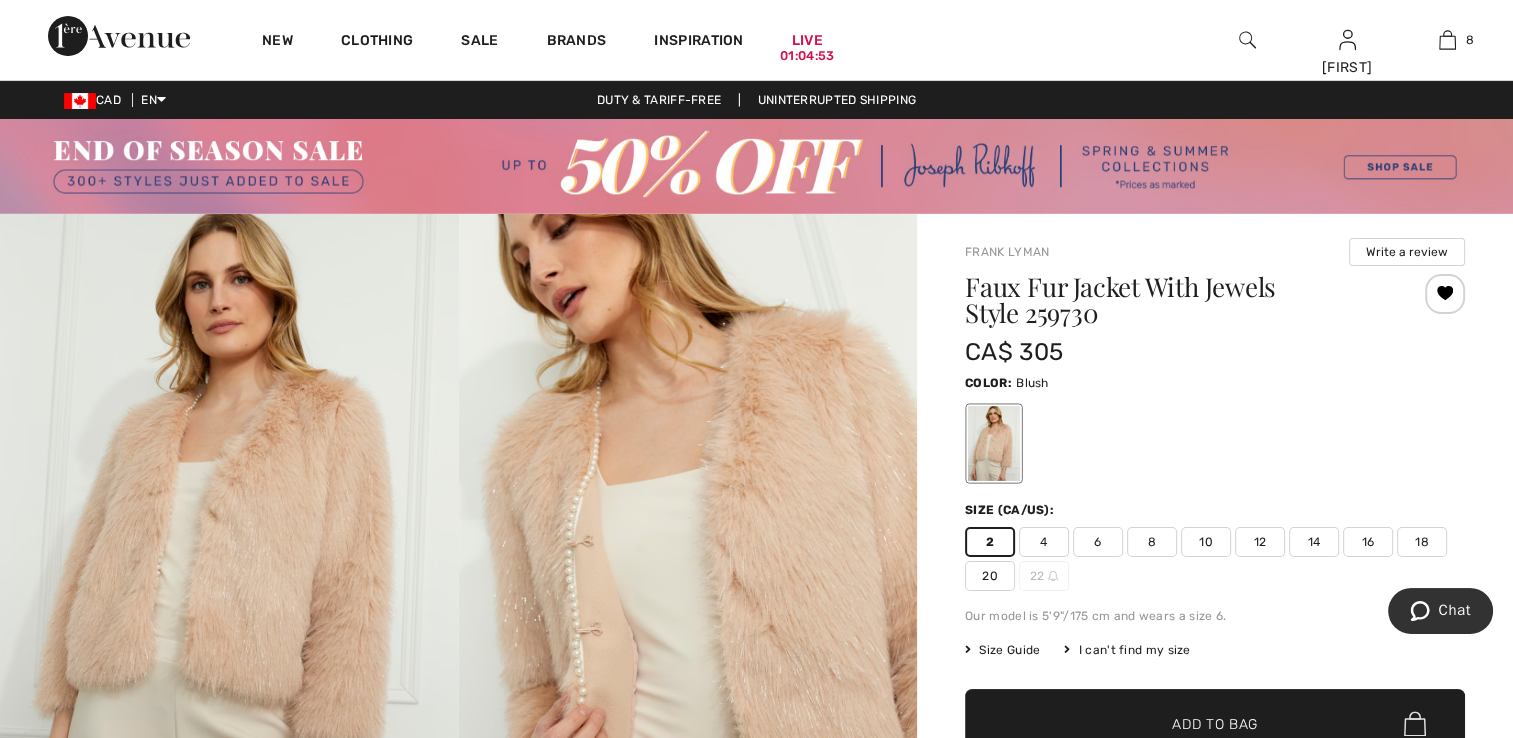 click at bounding box center [1445, 294] 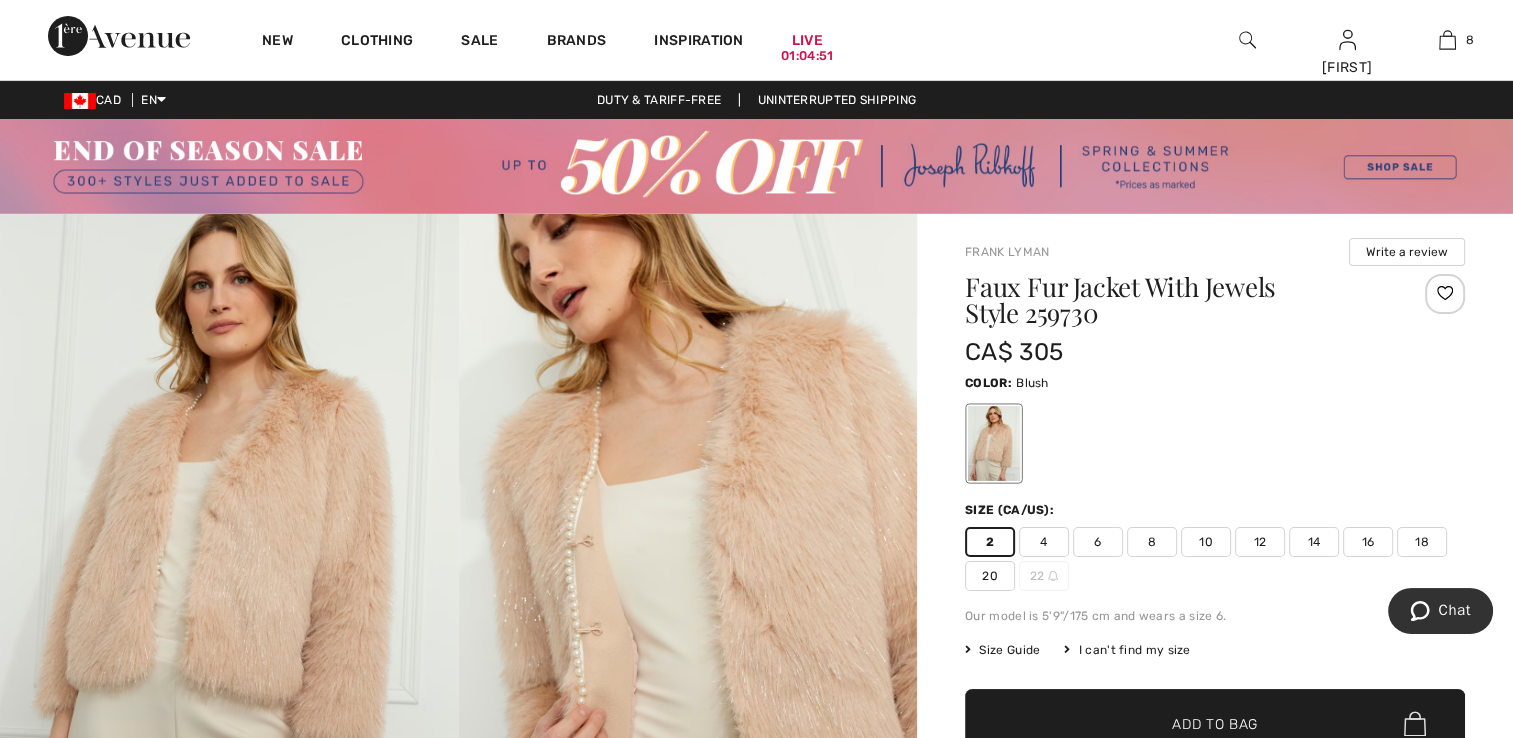 click on "Removed from Wishlist" at bounding box center (1445, 294) 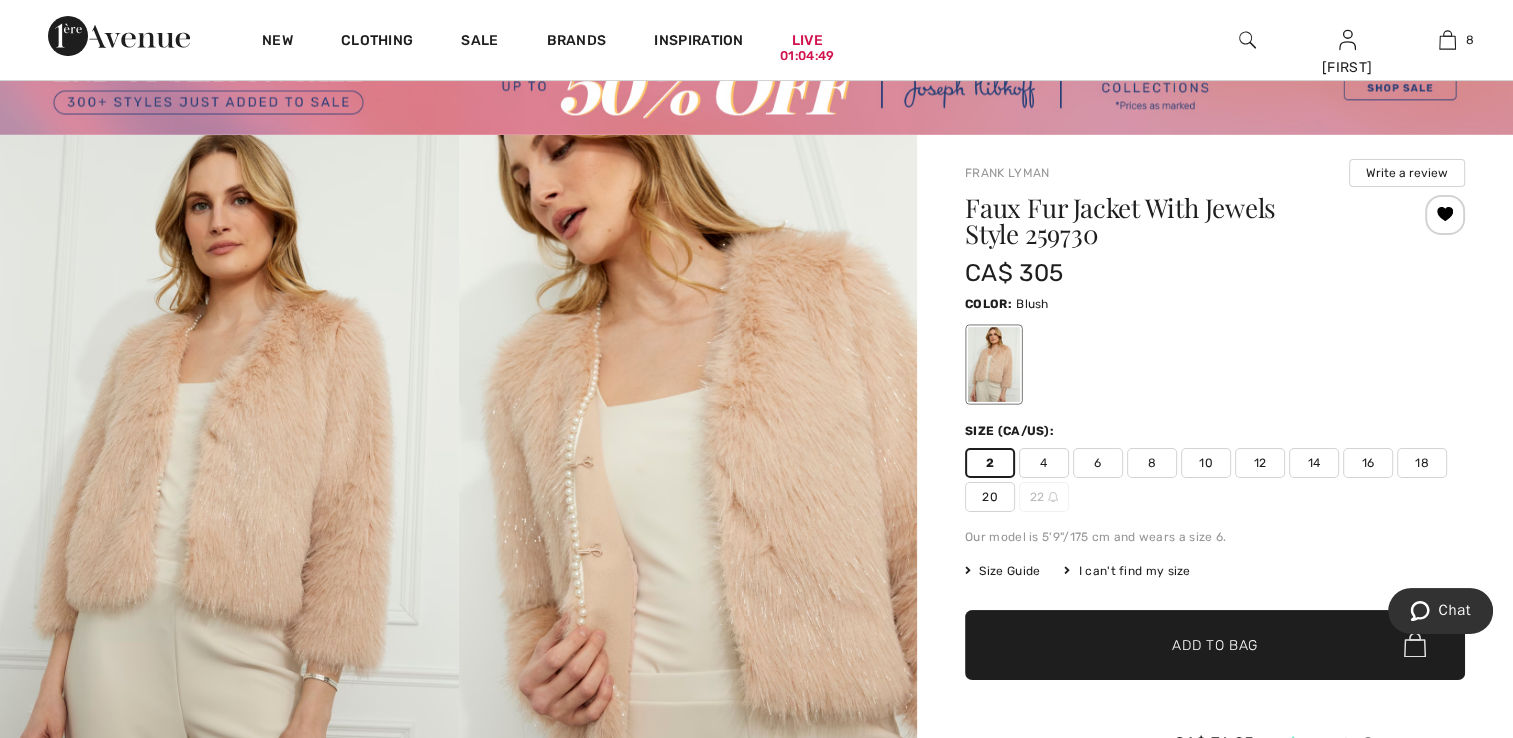 scroll, scrollTop: 200, scrollLeft: 0, axis: vertical 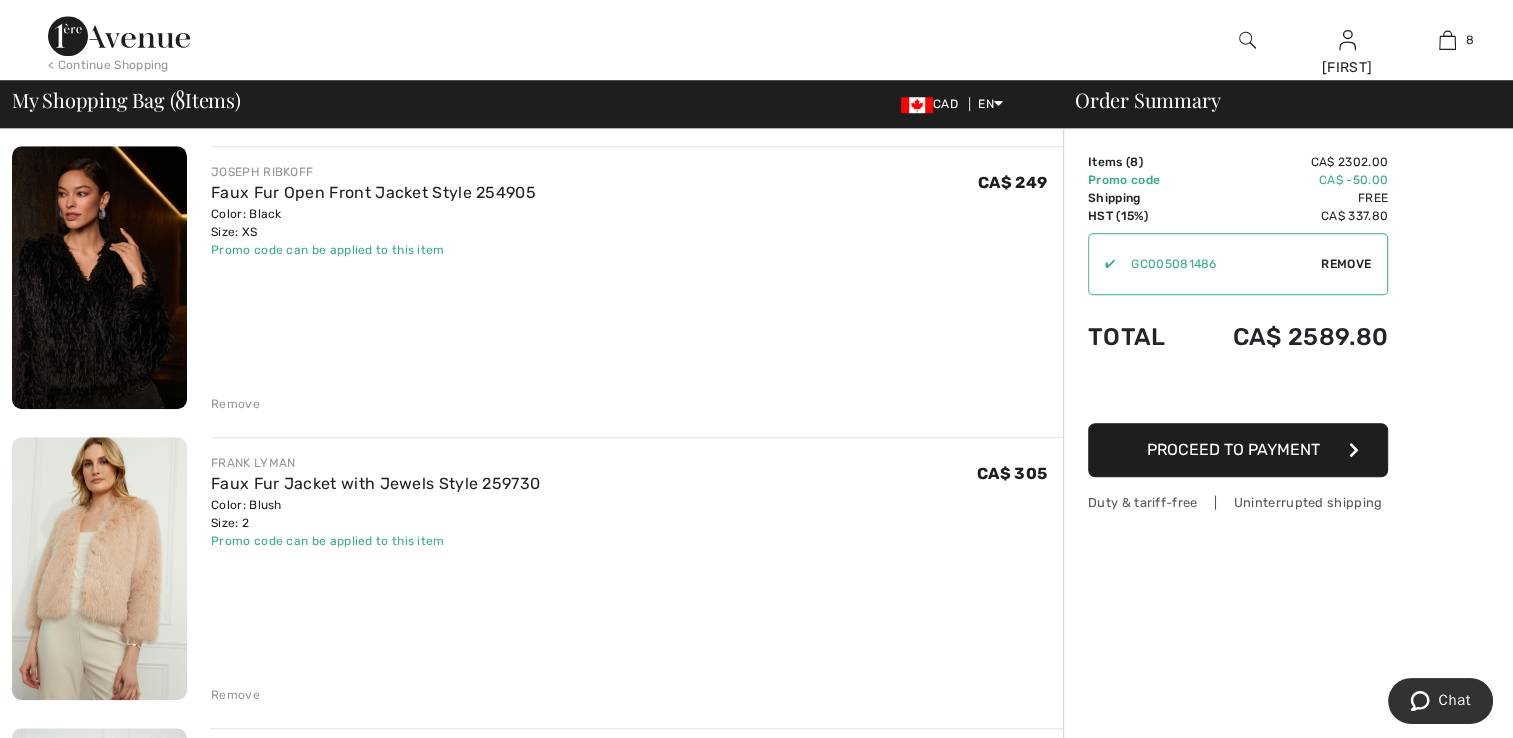 click at bounding box center (99, 277) 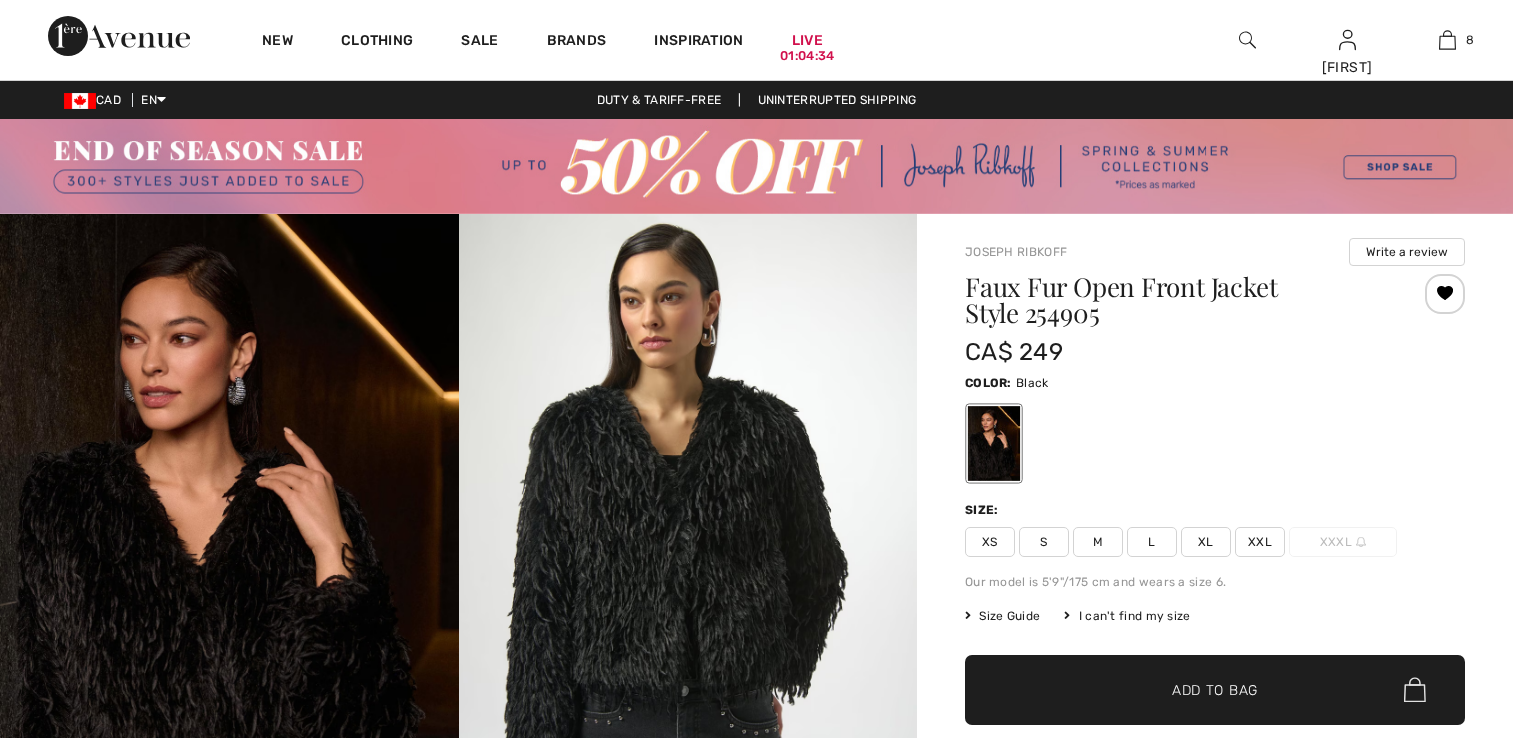 scroll, scrollTop: 0, scrollLeft: 0, axis: both 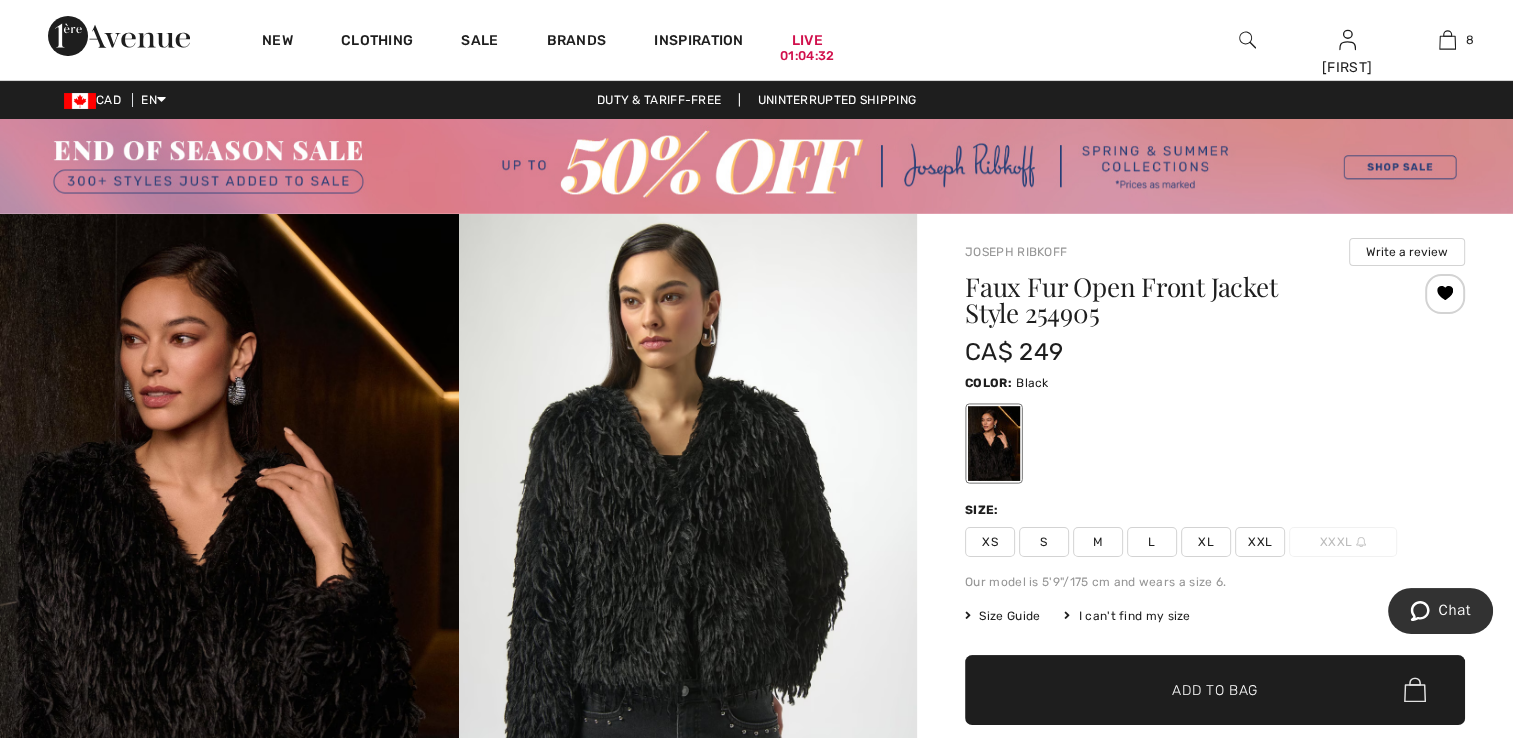 click on "XS" at bounding box center [990, 542] 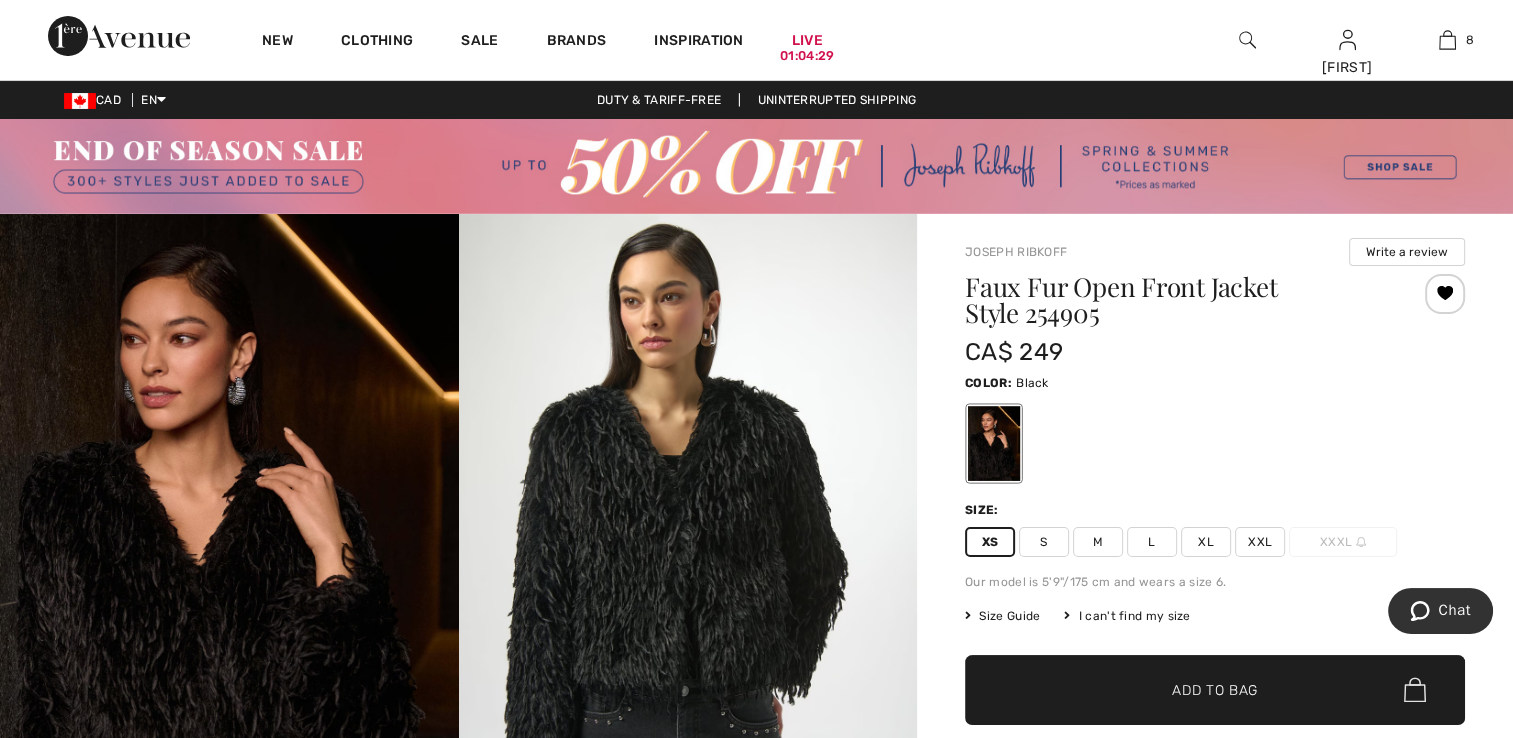 click at bounding box center (1445, 294) 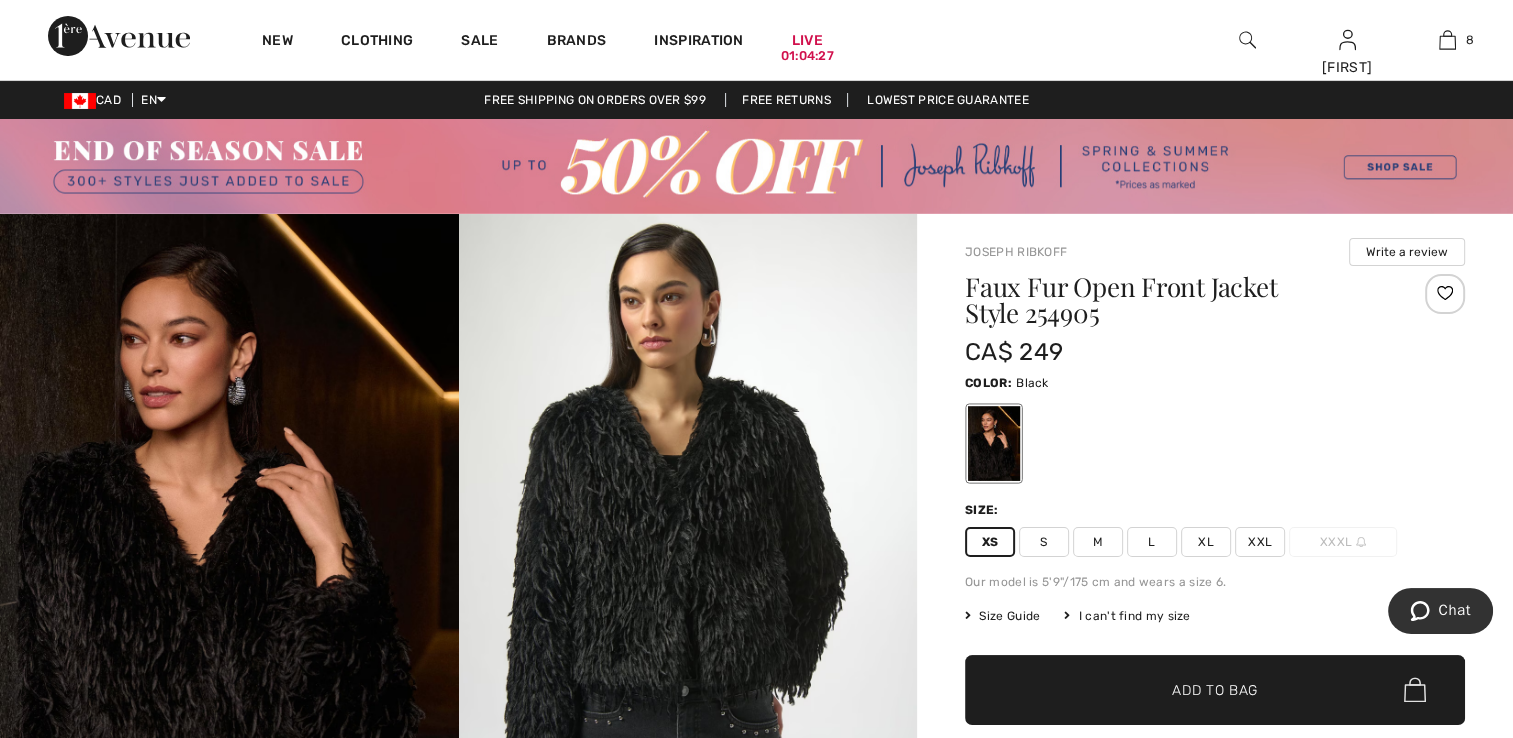 click at bounding box center (1445, 294) 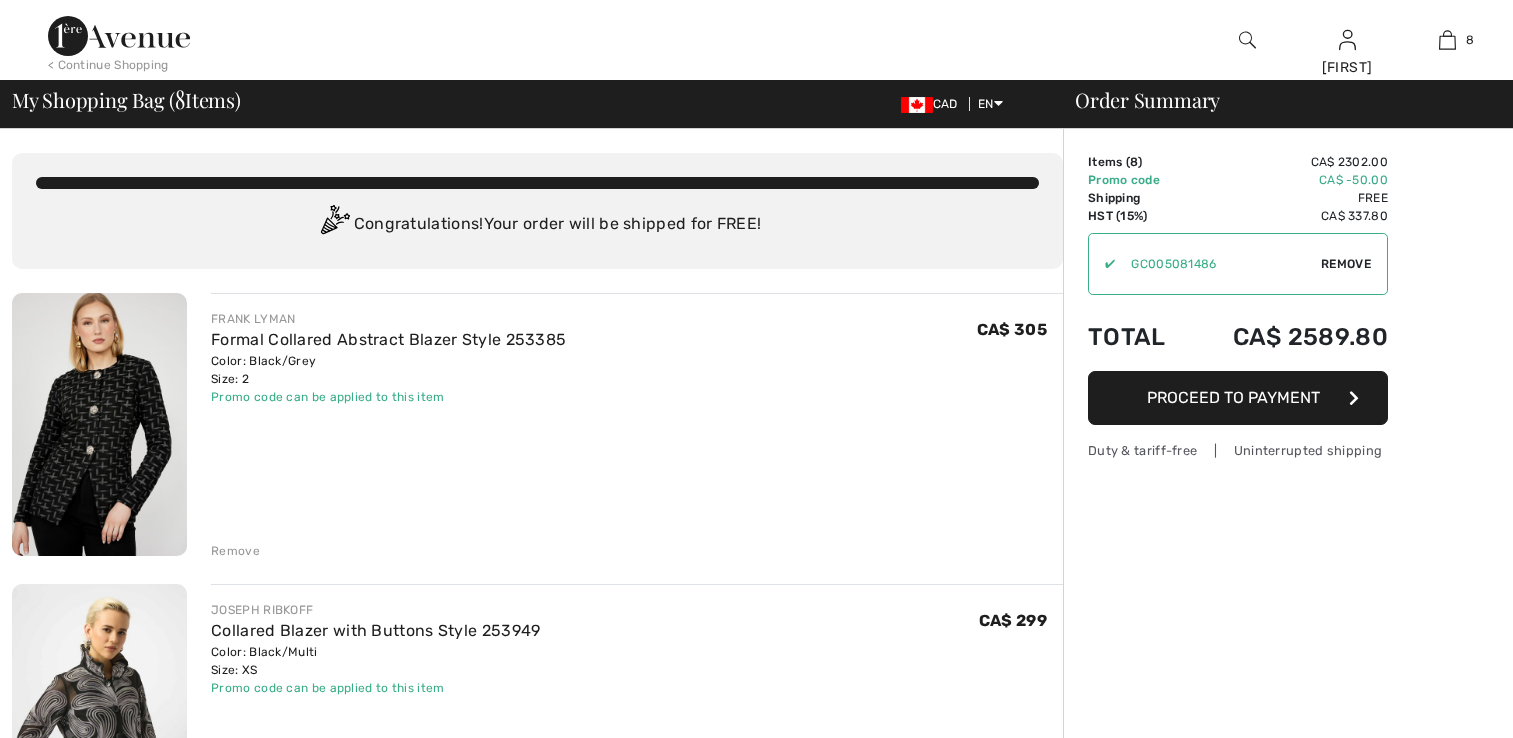 scroll, scrollTop: 1561, scrollLeft: 0, axis: vertical 